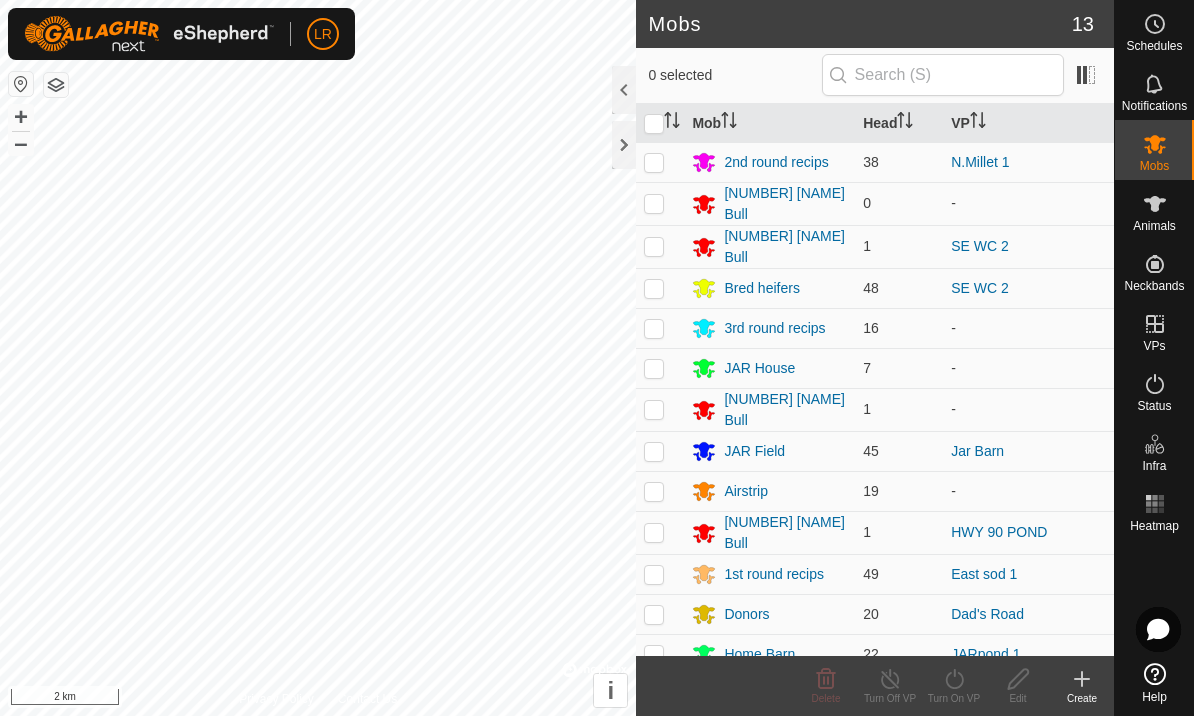 scroll, scrollTop: 0, scrollLeft: 0, axis: both 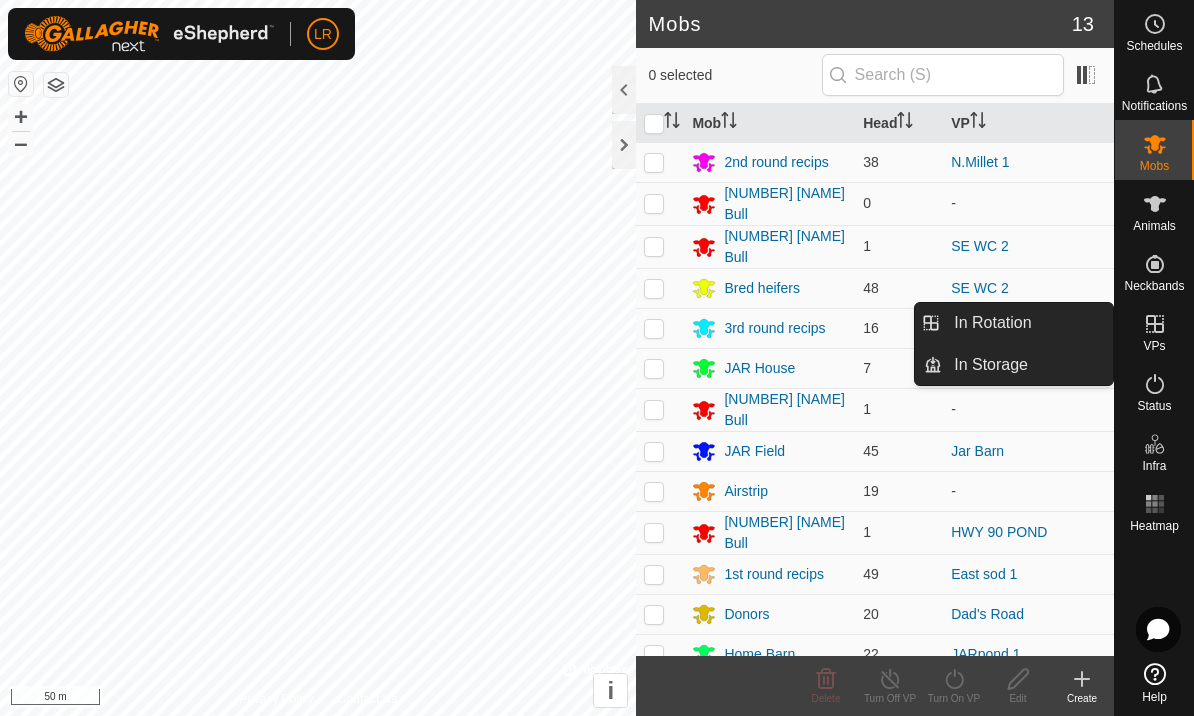 click at bounding box center (1155, 324) 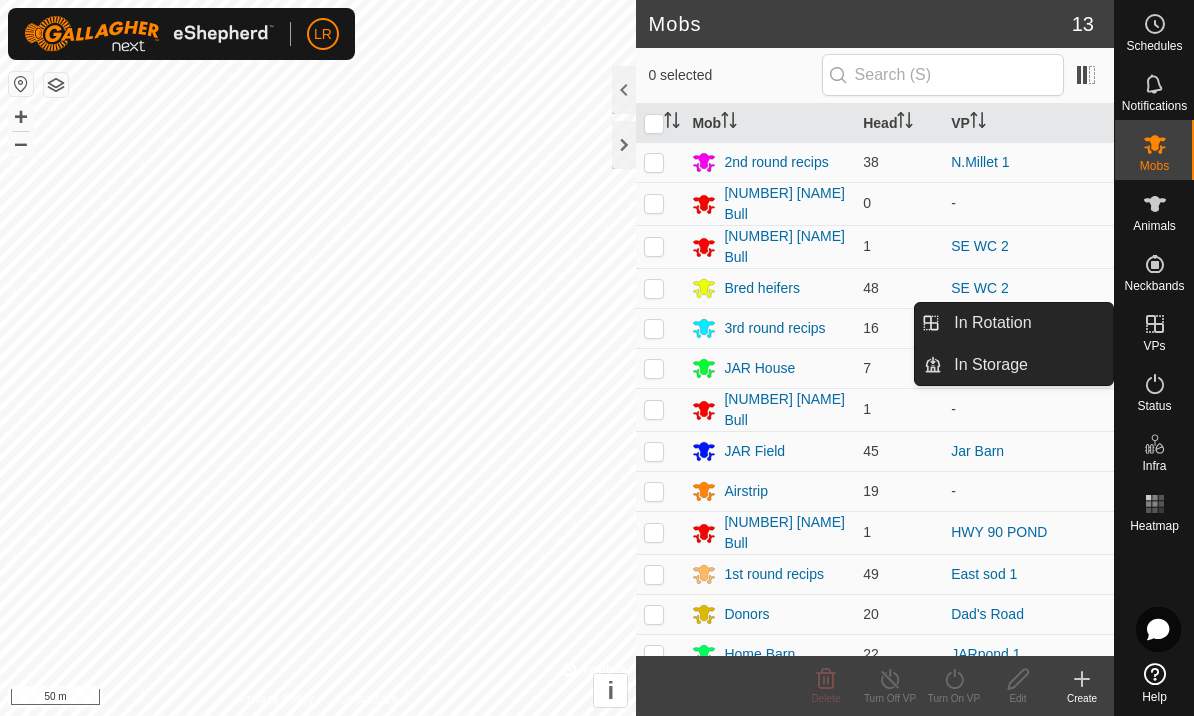 click 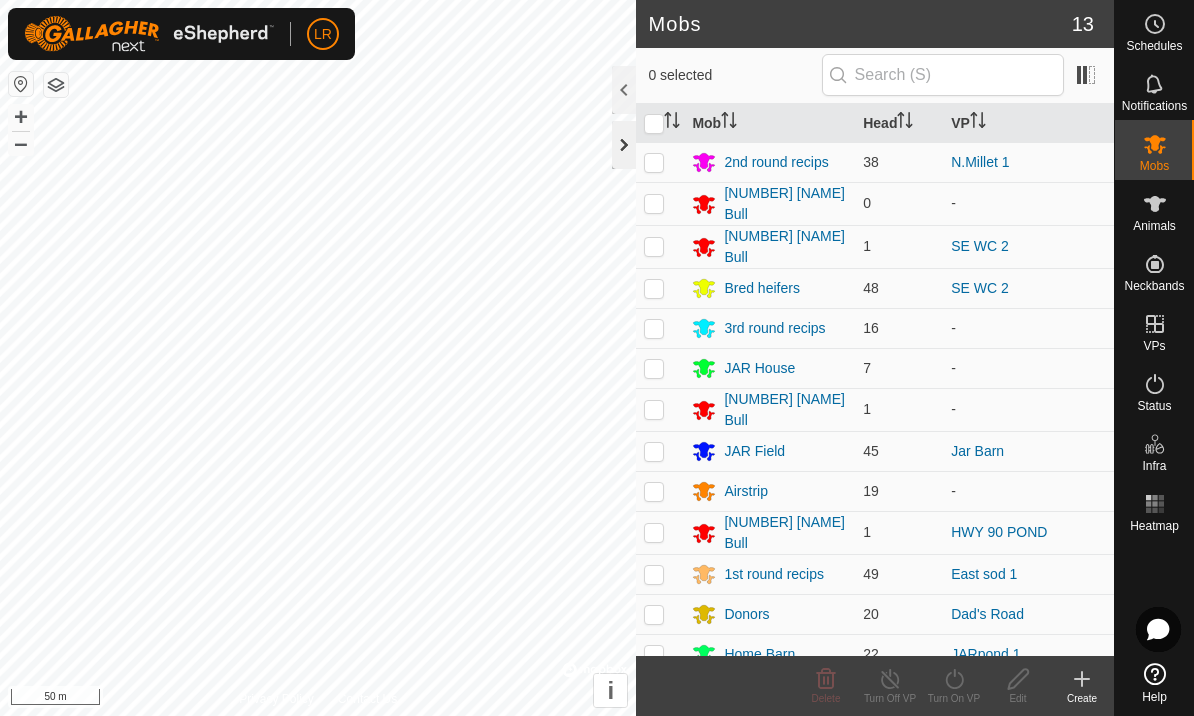 click 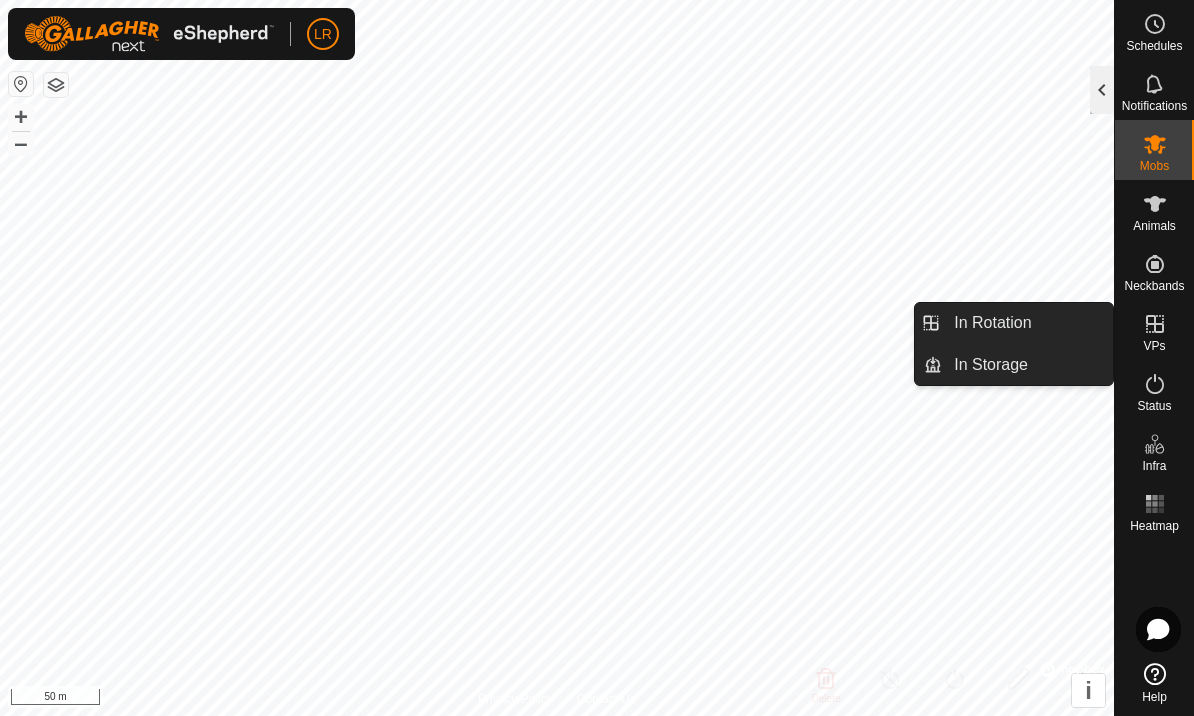click 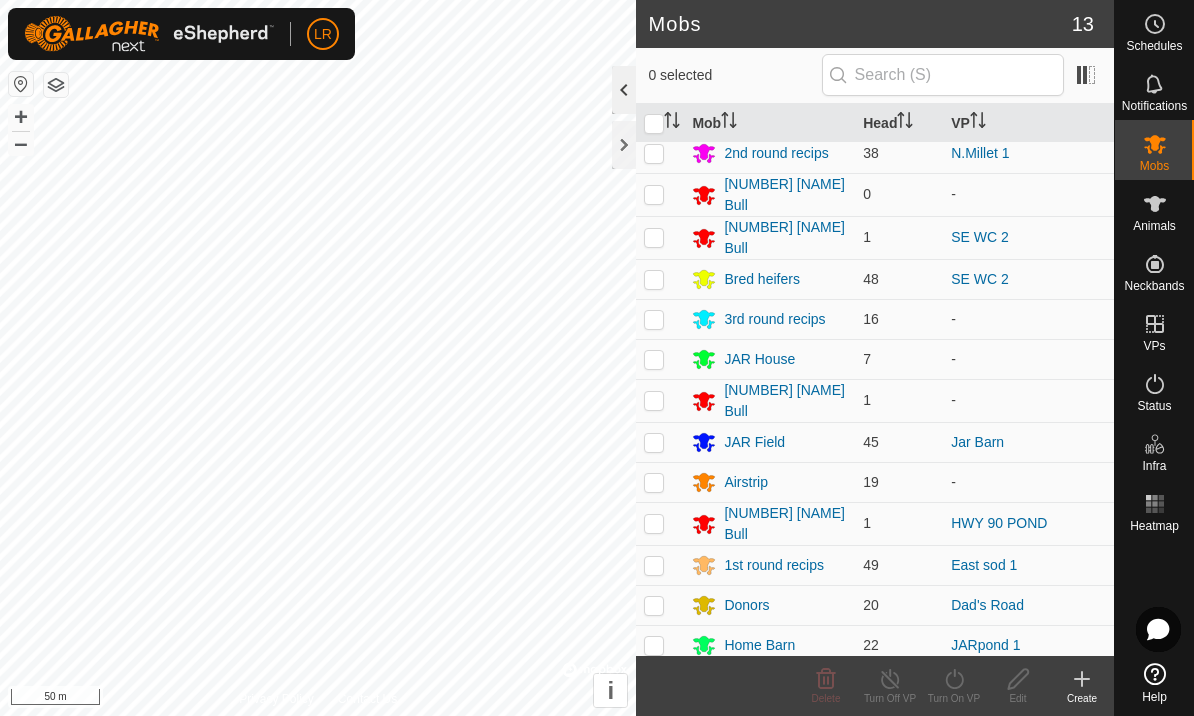 scroll, scrollTop: 8, scrollLeft: 0, axis: vertical 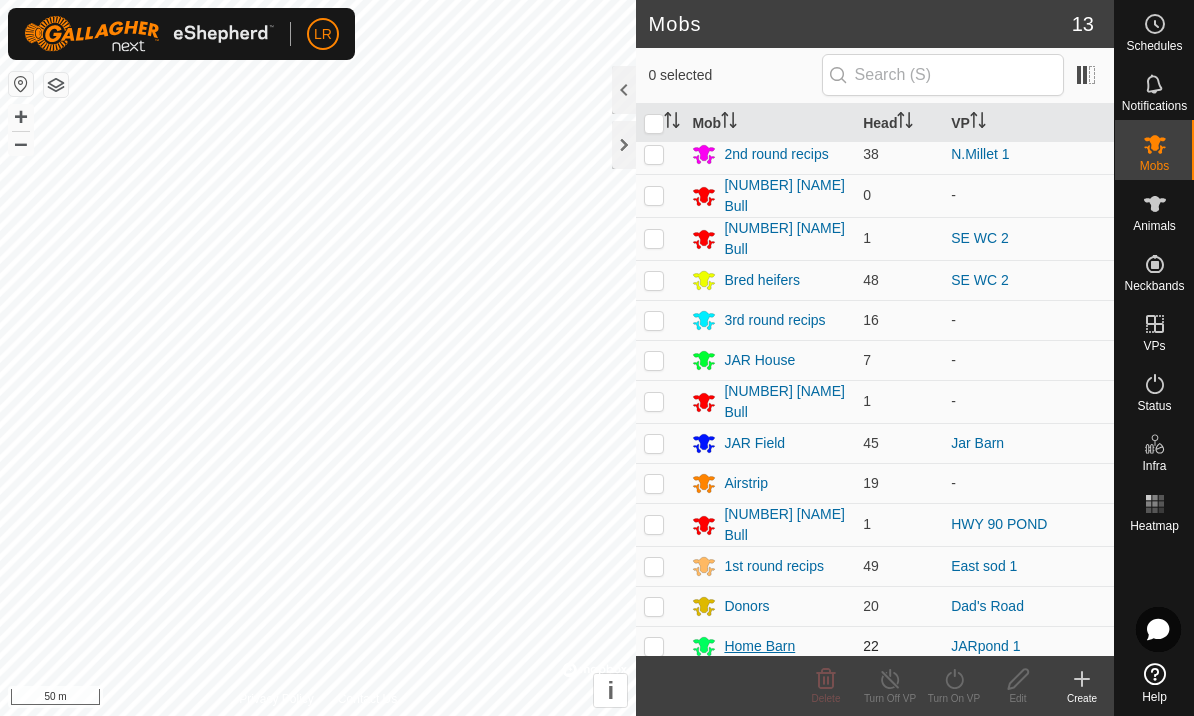 click on "Home Barn" at bounding box center (759, 646) 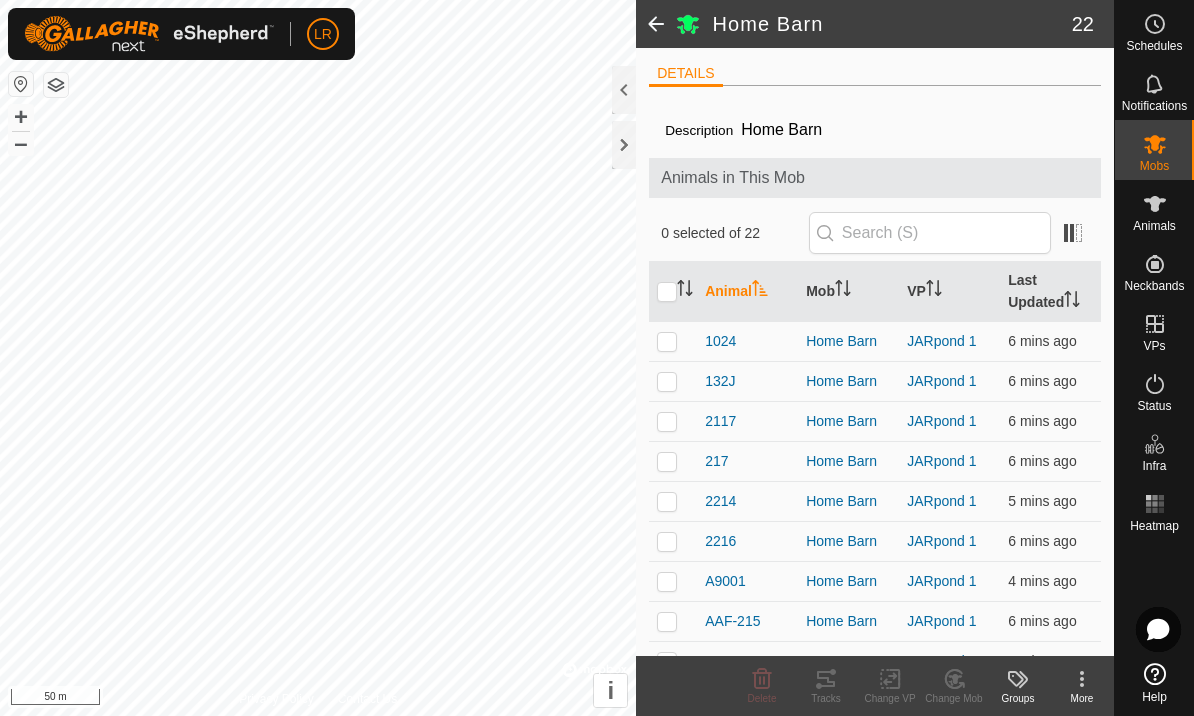 click at bounding box center [667, 292] 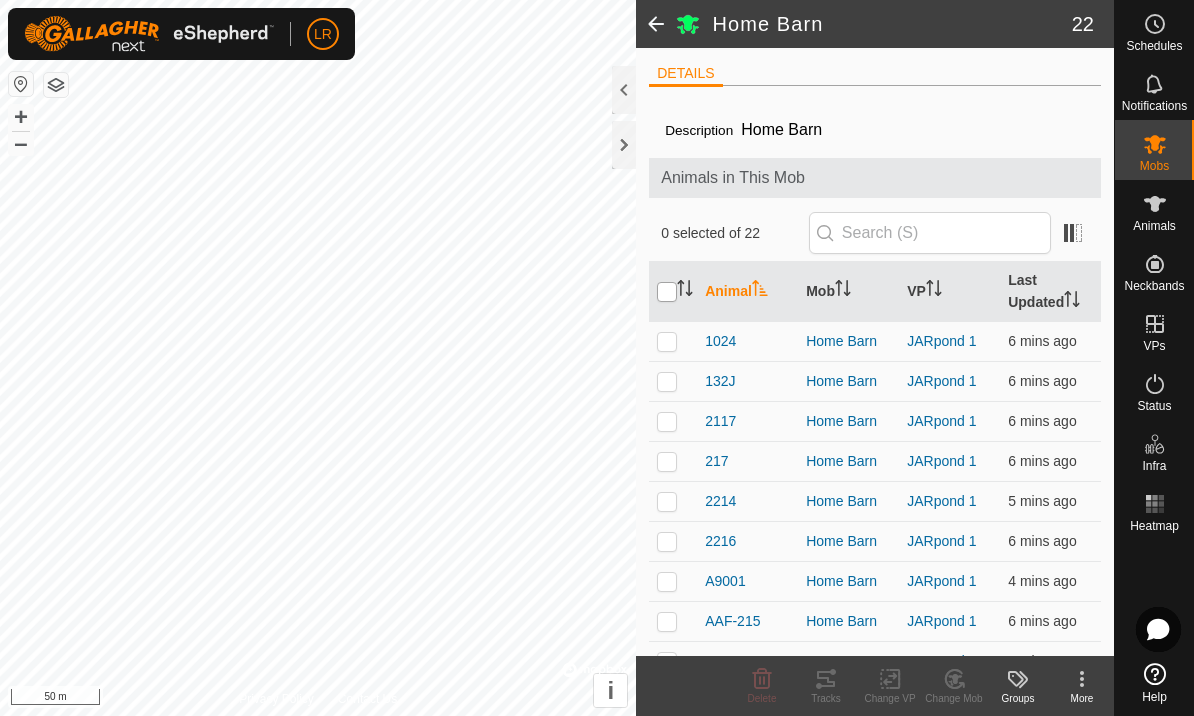 checkbox on "true" 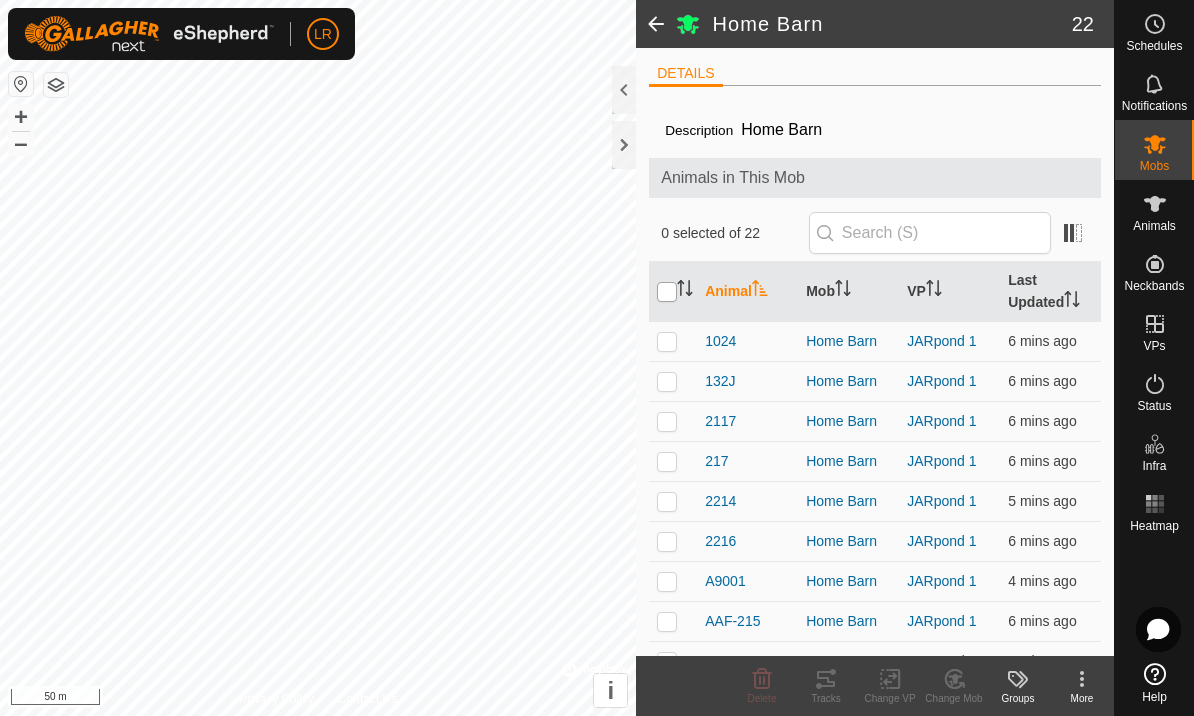 checkbox on "true" 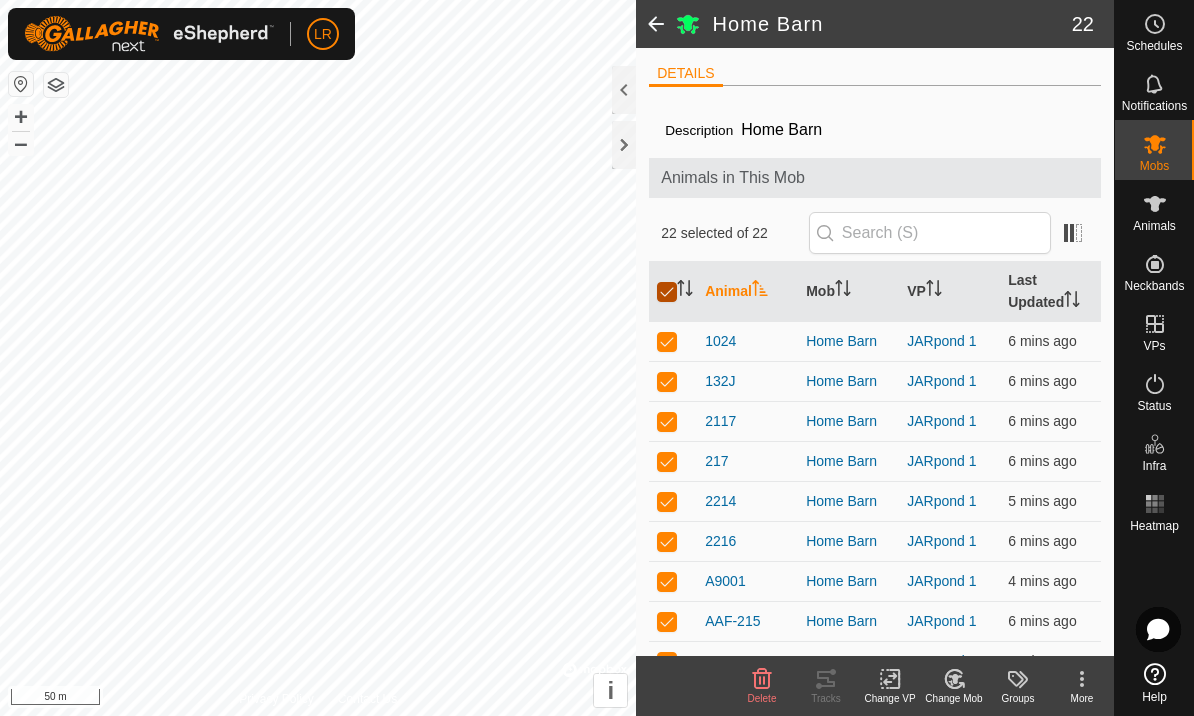 click at bounding box center (667, 292) 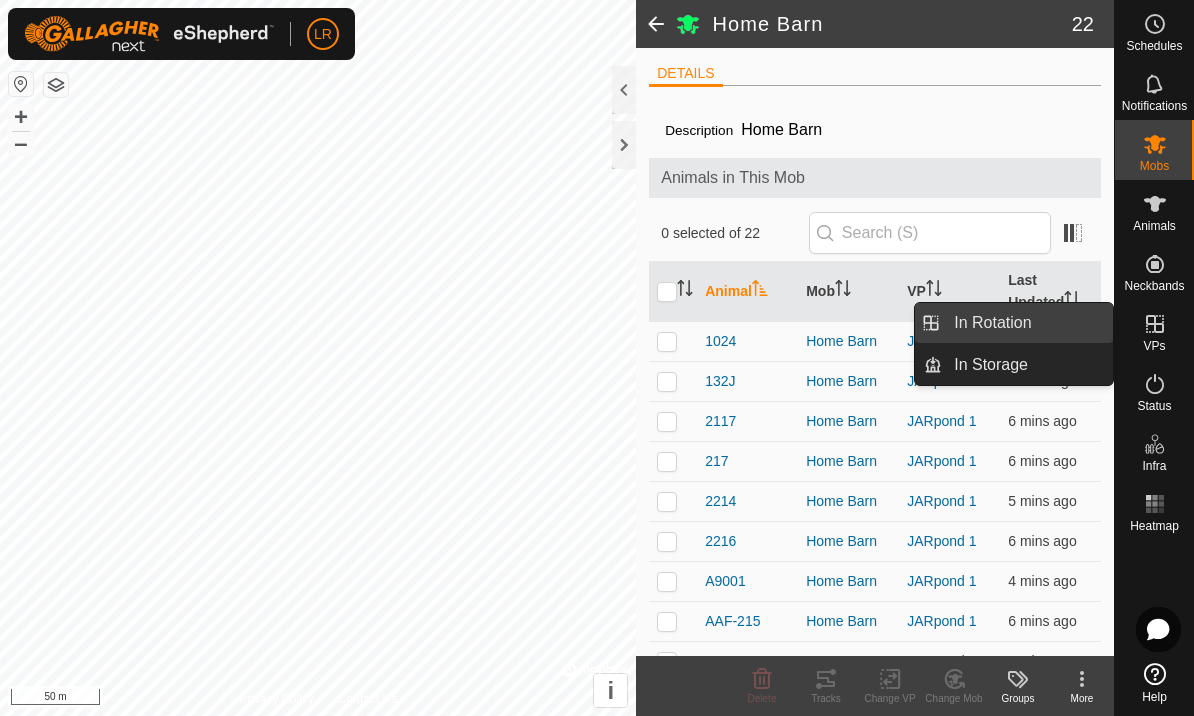 click on "In Rotation" at bounding box center [992, 323] 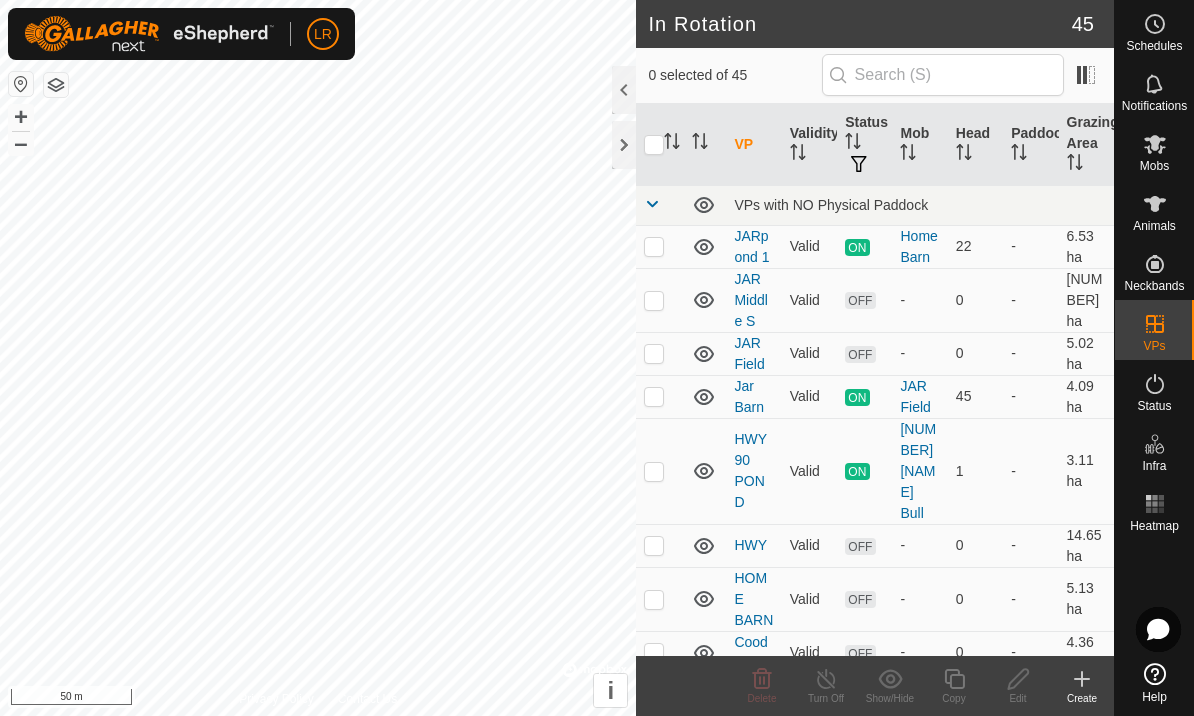 scroll, scrollTop: 0, scrollLeft: 0, axis: both 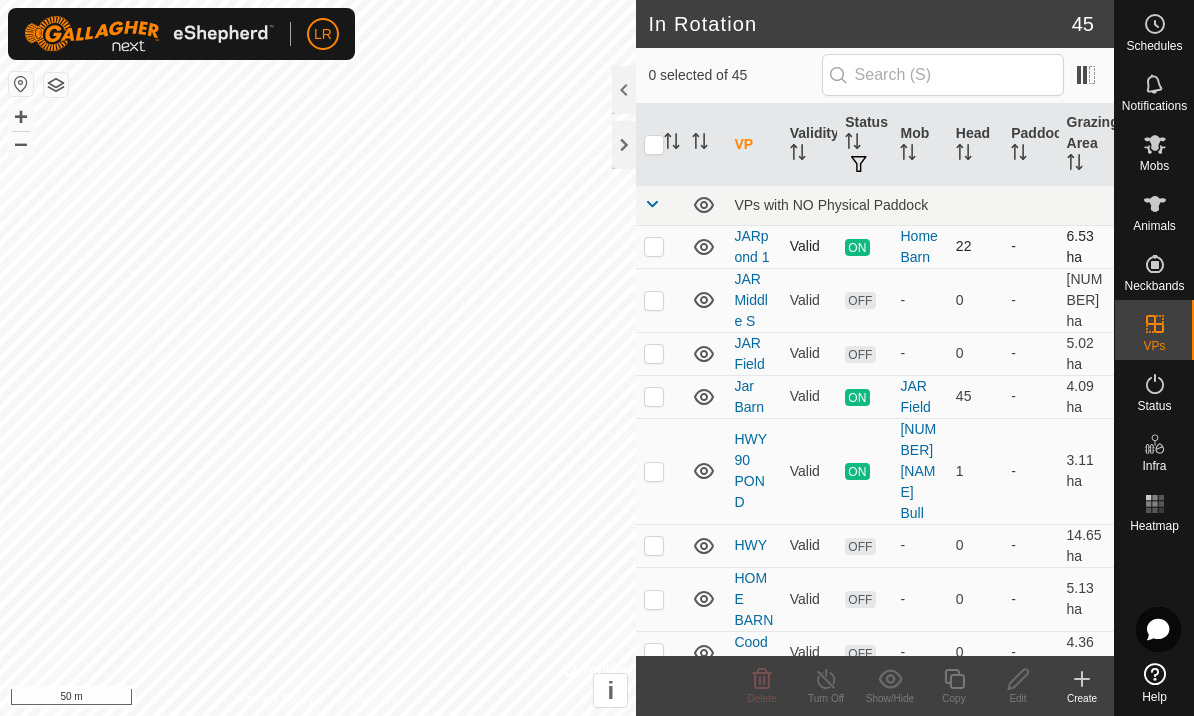 click at bounding box center [654, 246] 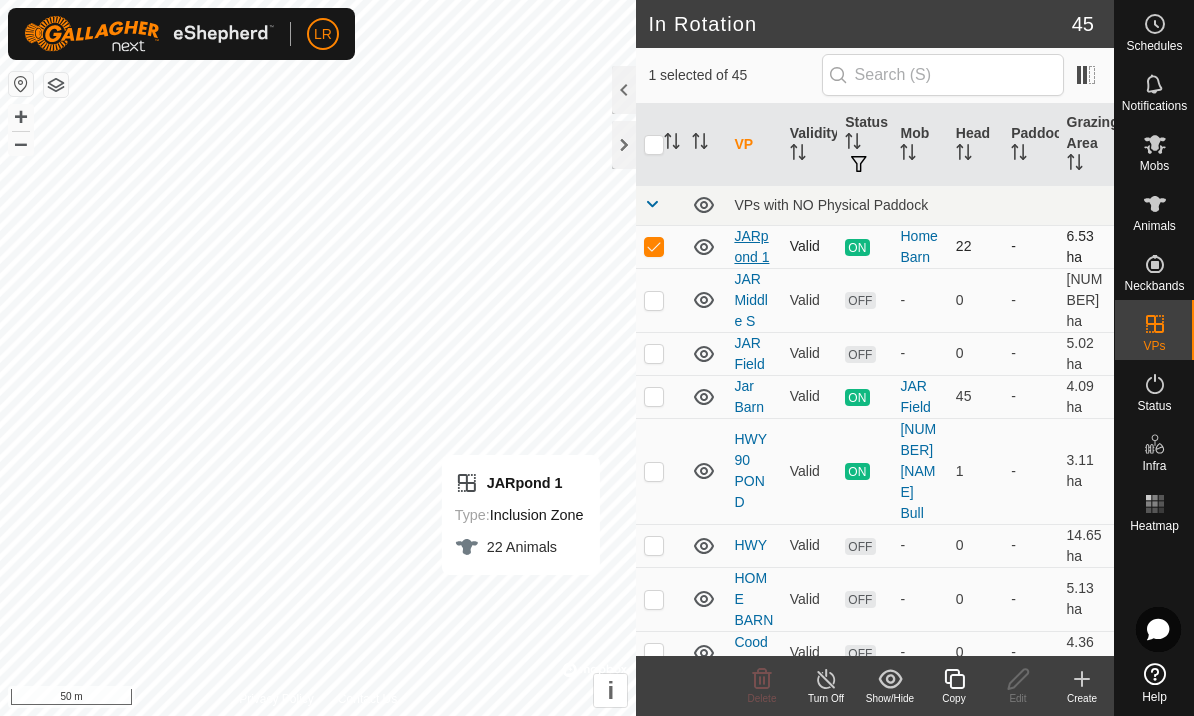 click on "JARpond 1" at bounding box center [751, 246] 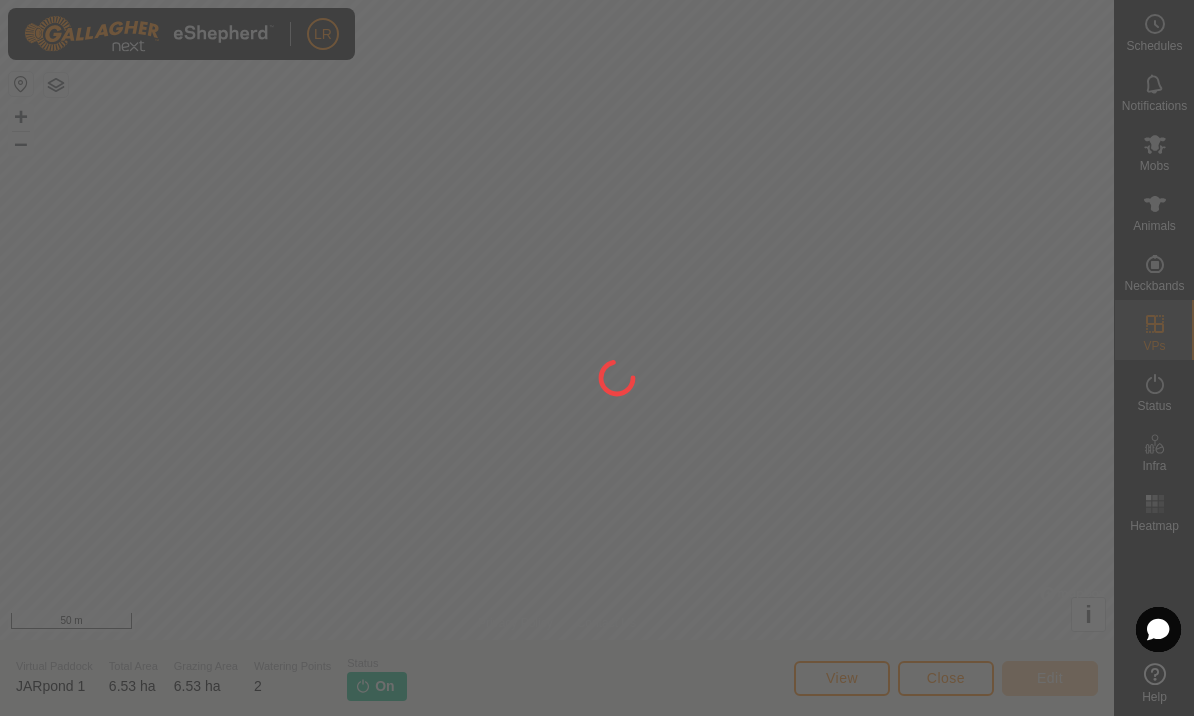 click 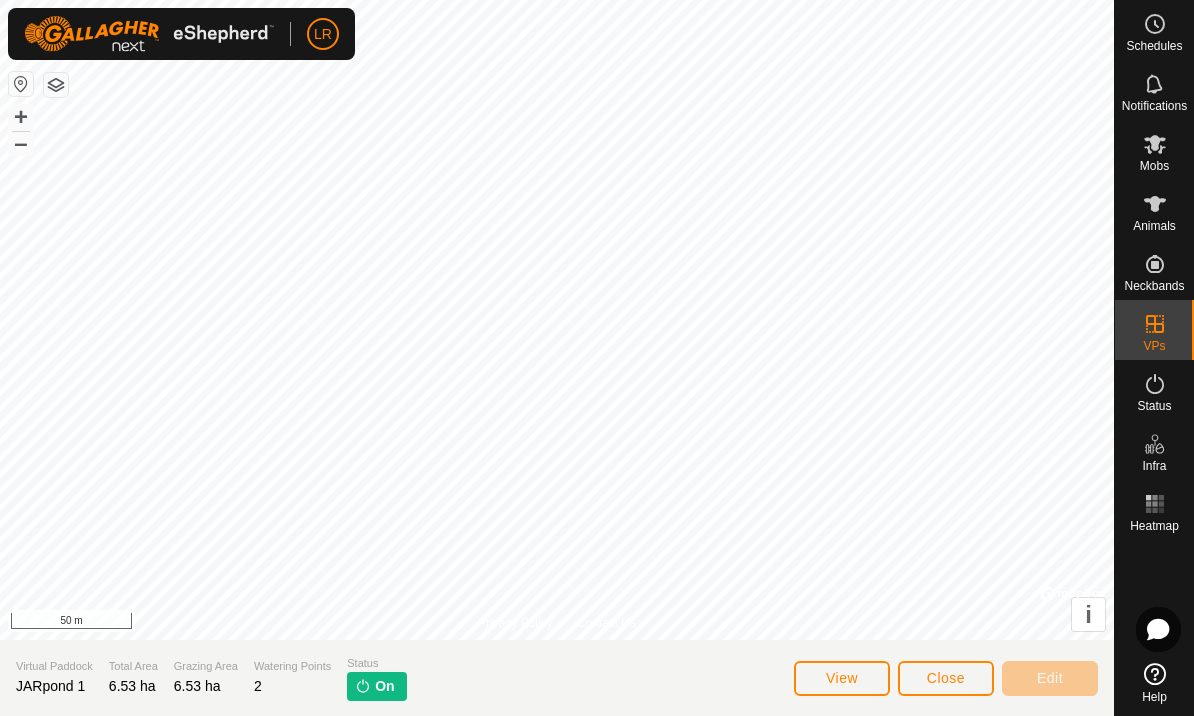 click on "Close" 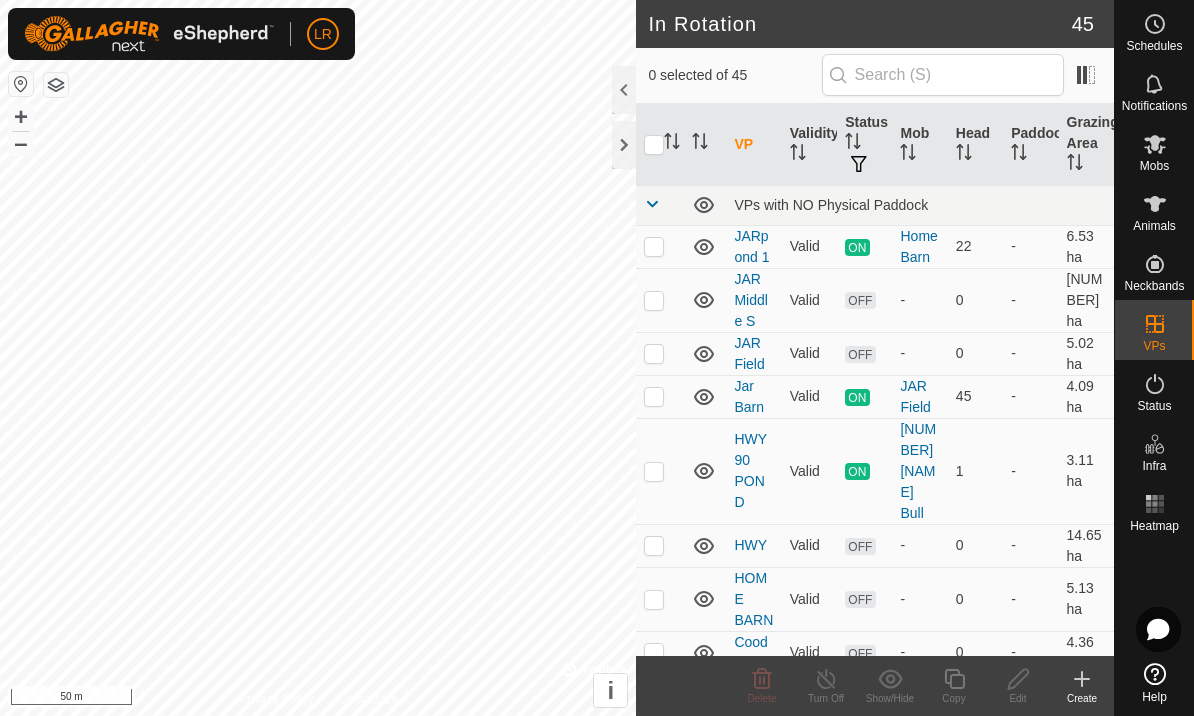 click 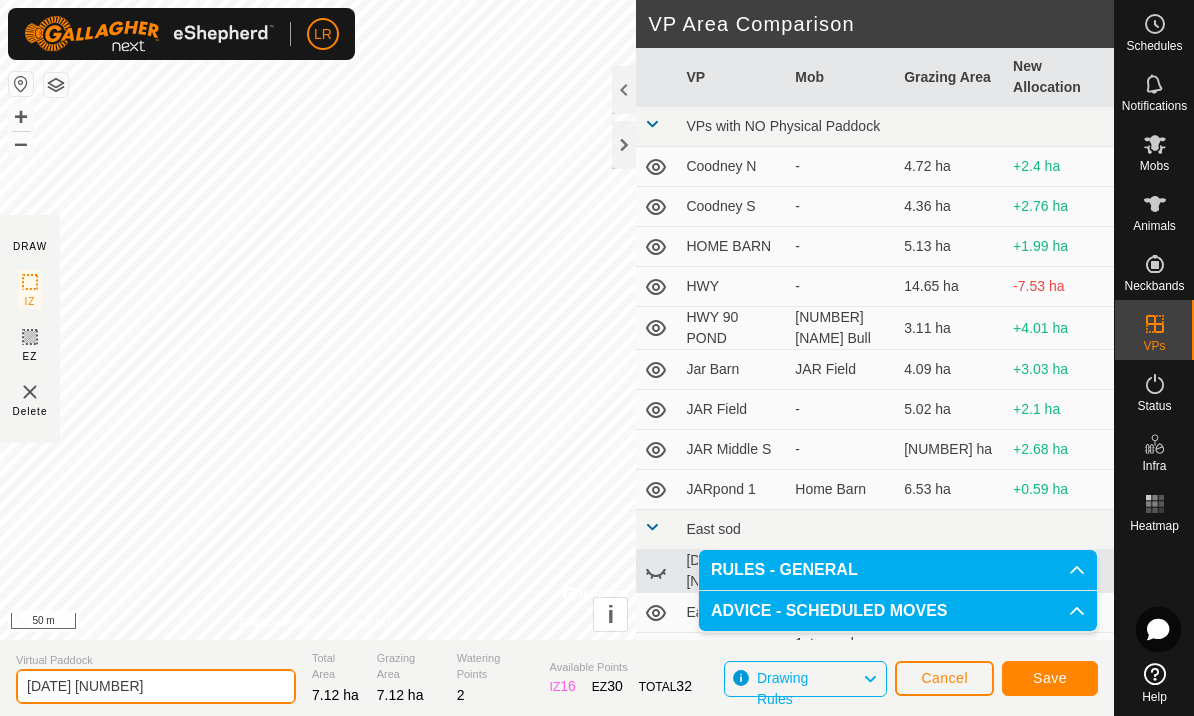 click on "[DATE] [NUMBER]" 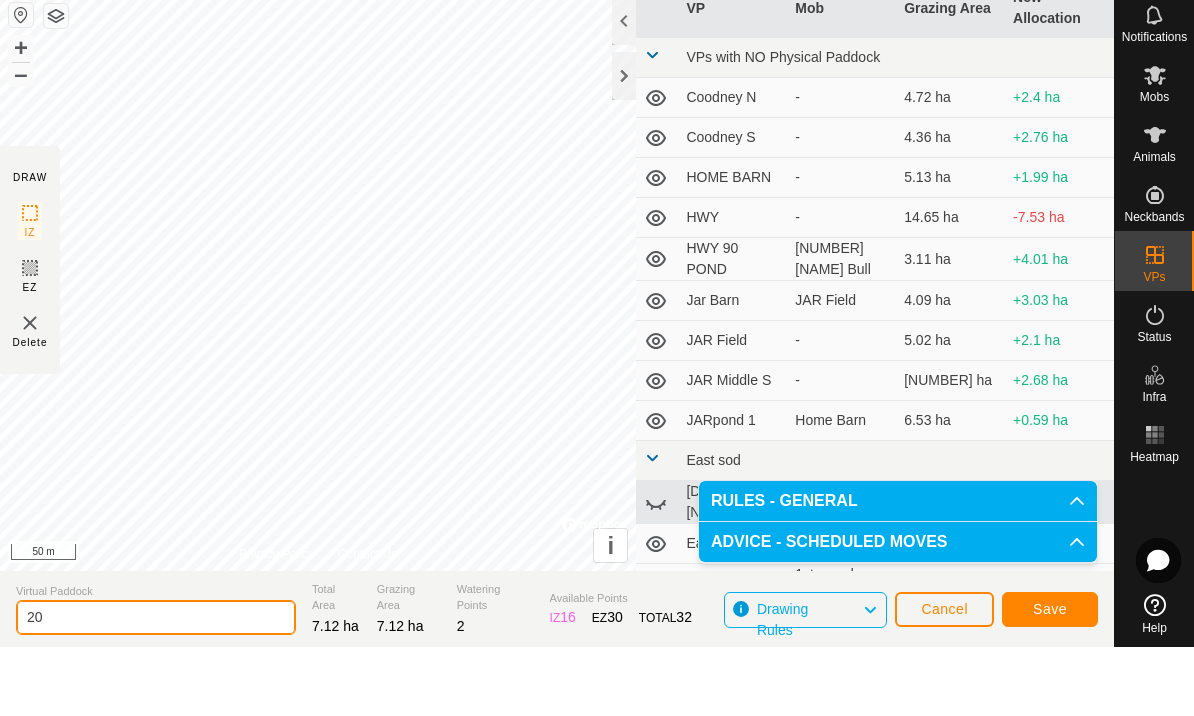 type on "2" 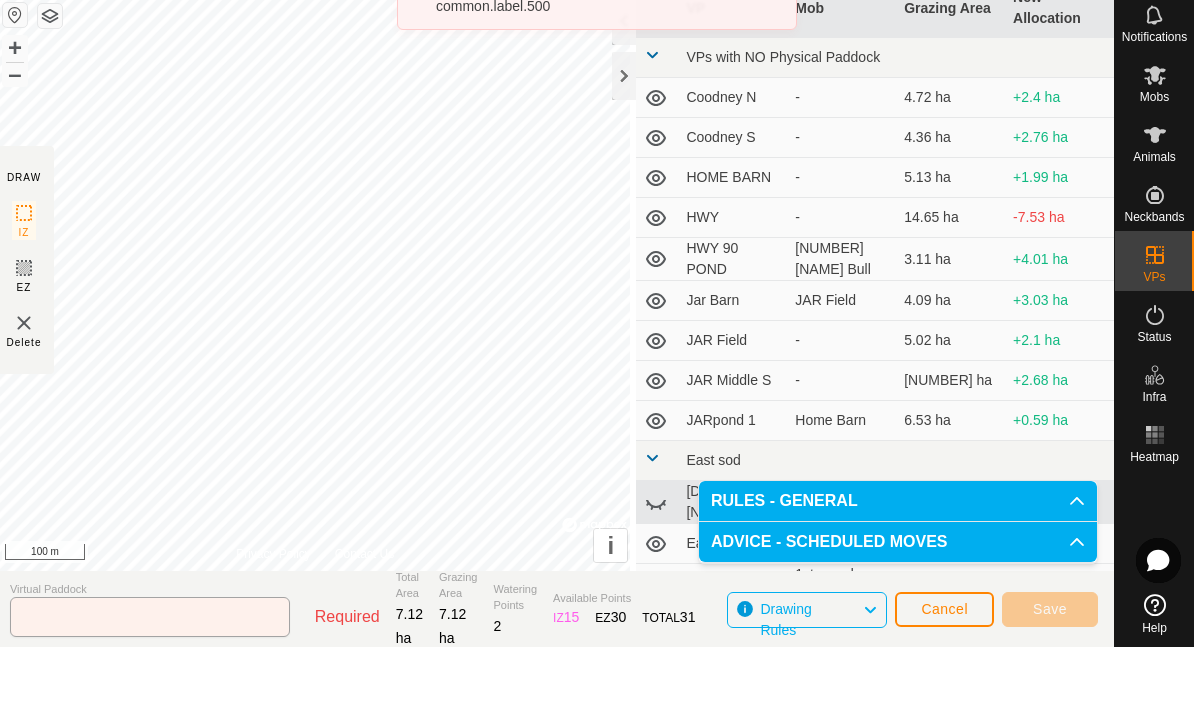 scroll, scrollTop: 2, scrollLeft: 0, axis: vertical 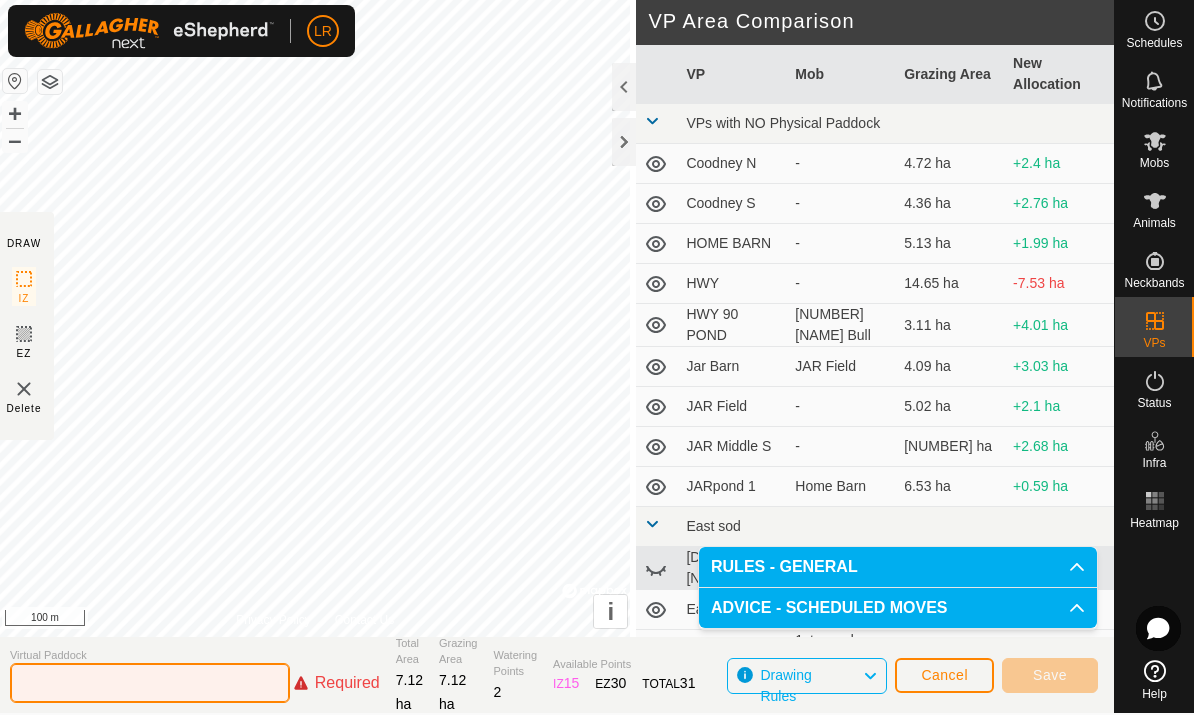 click 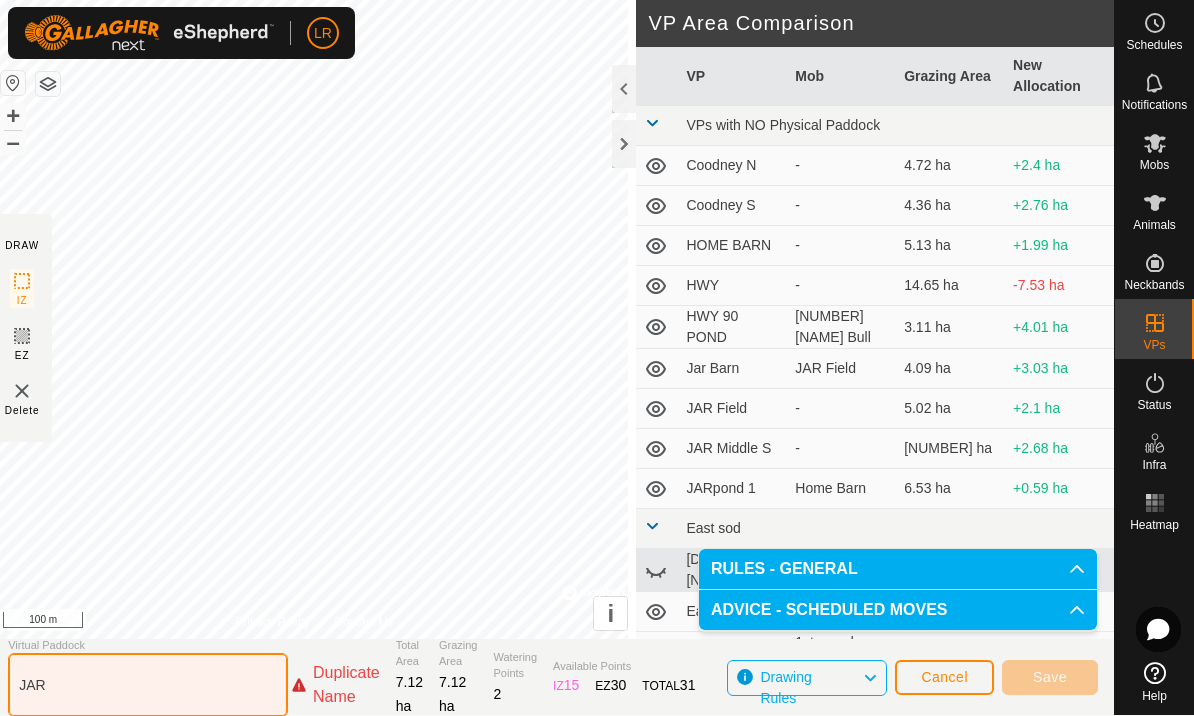 scroll, scrollTop: 0, scrollLeft: 0, axis: both 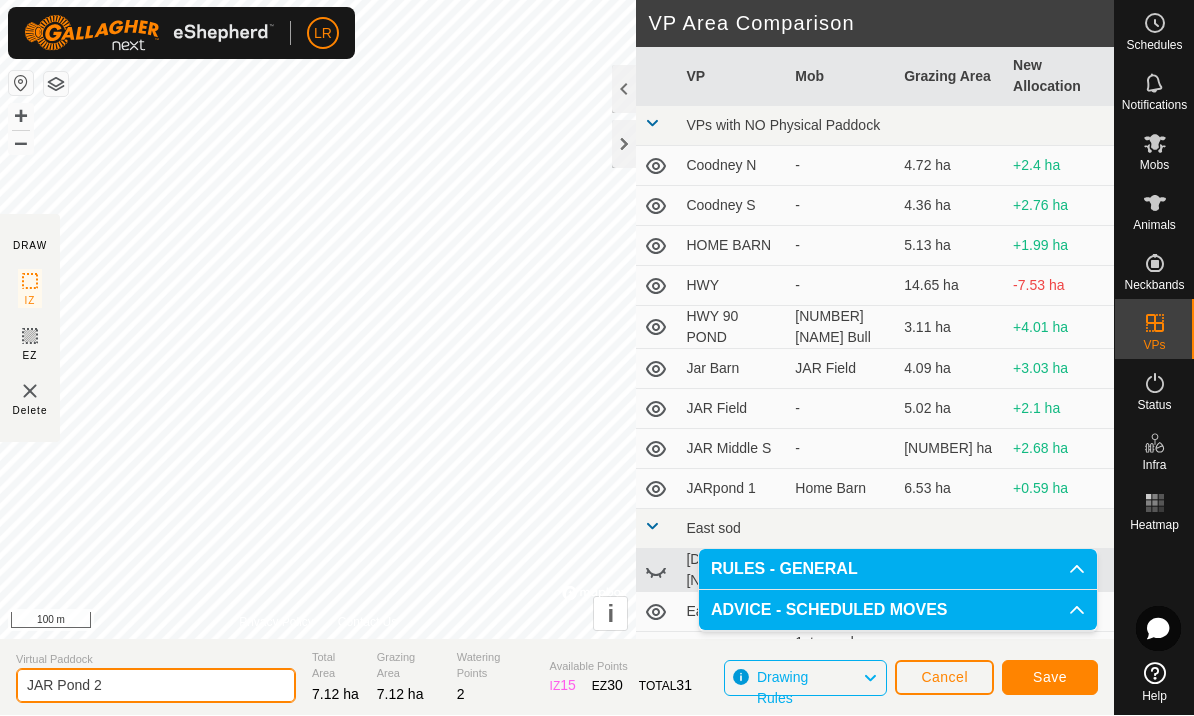 type on "JAR Pond 2" 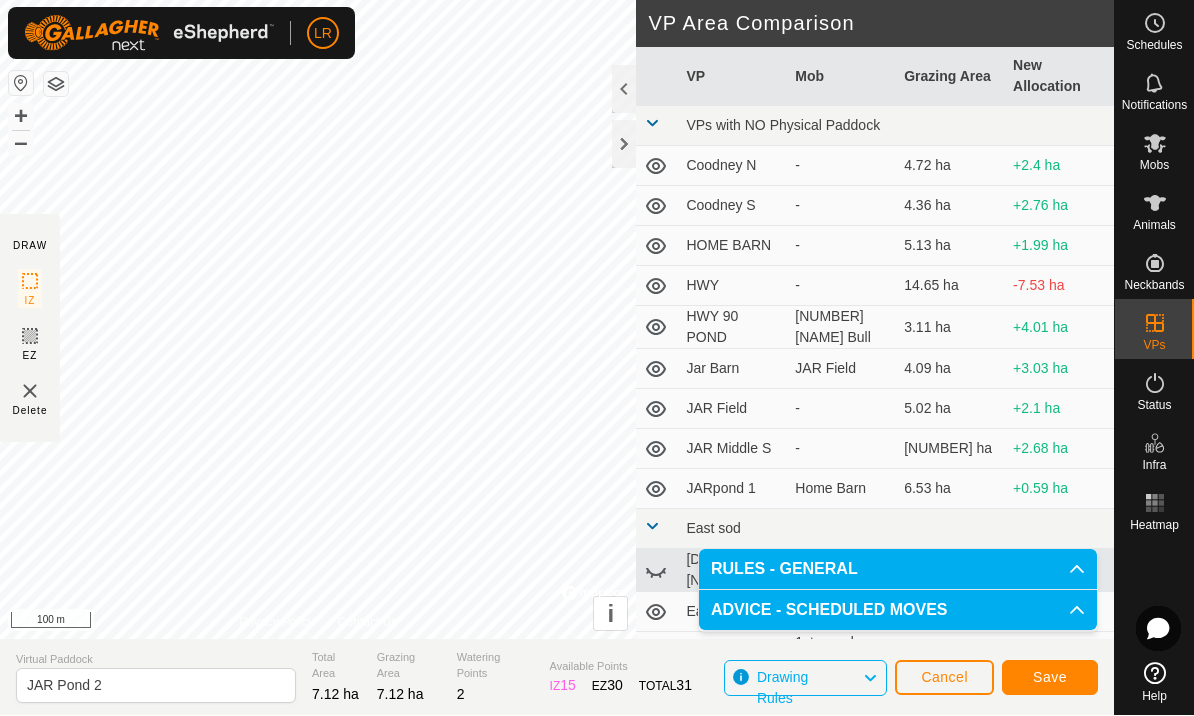 click on "Save" 